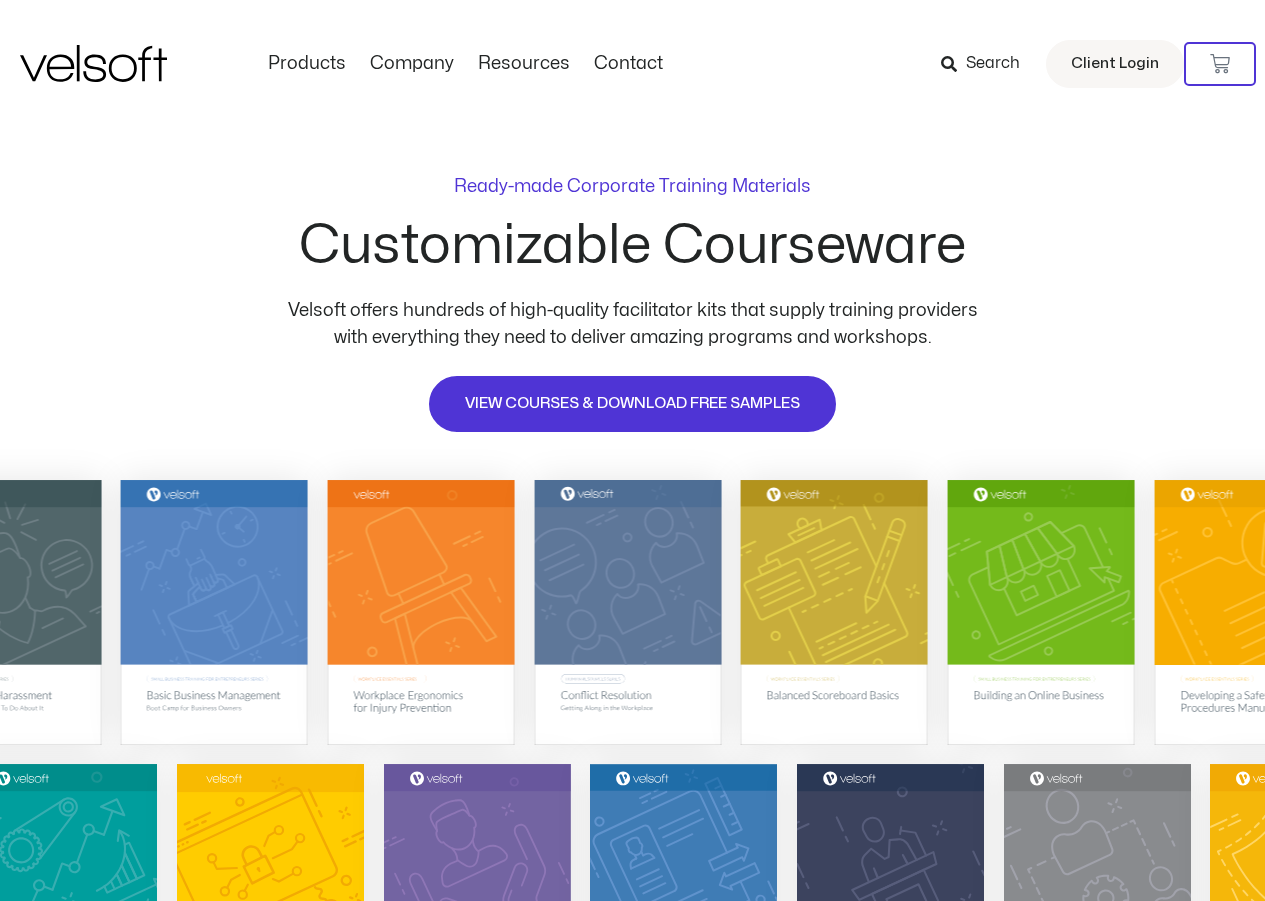 scroll, scrollTop: 0, scrollLeft: 0, axis: both 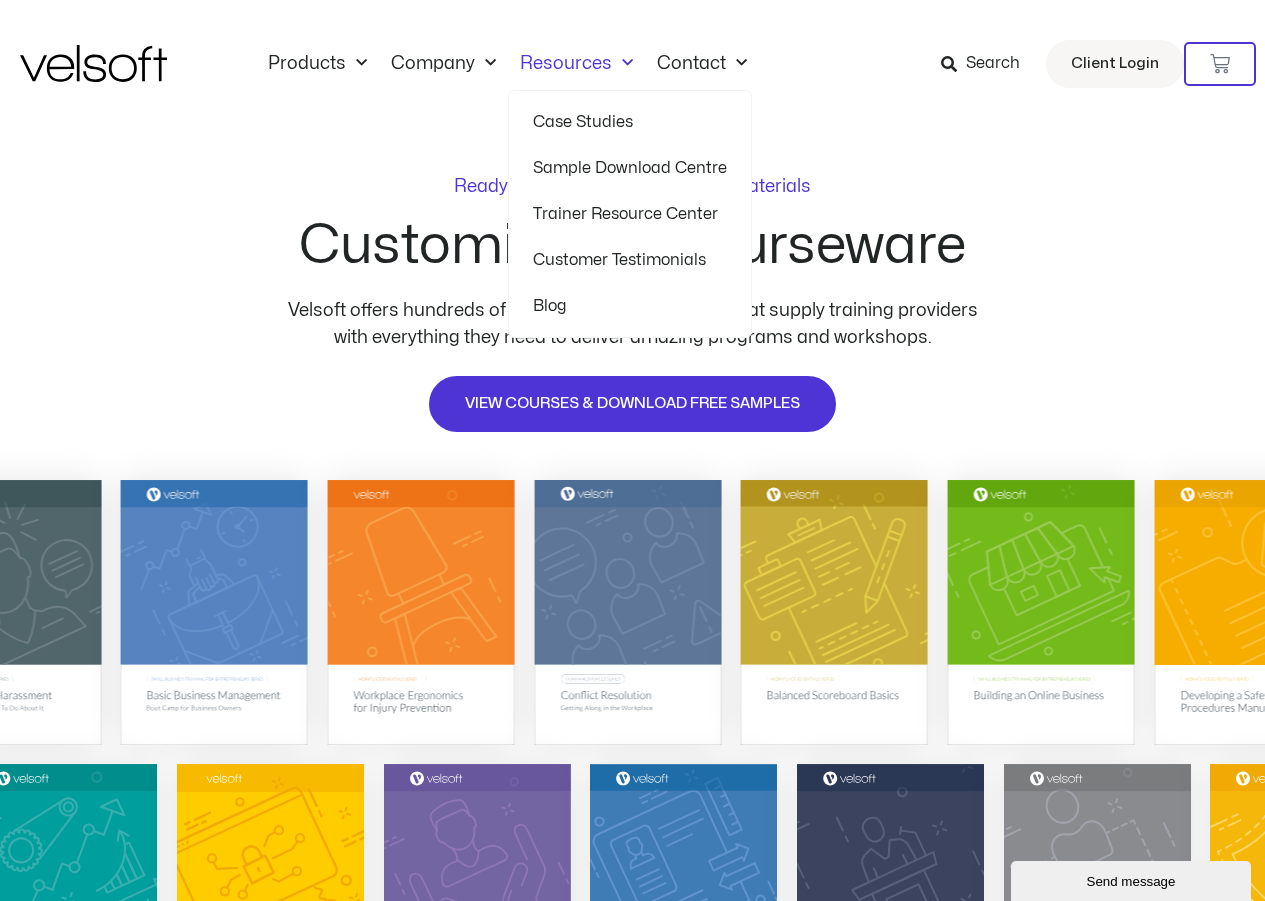 click on "Case Studies" 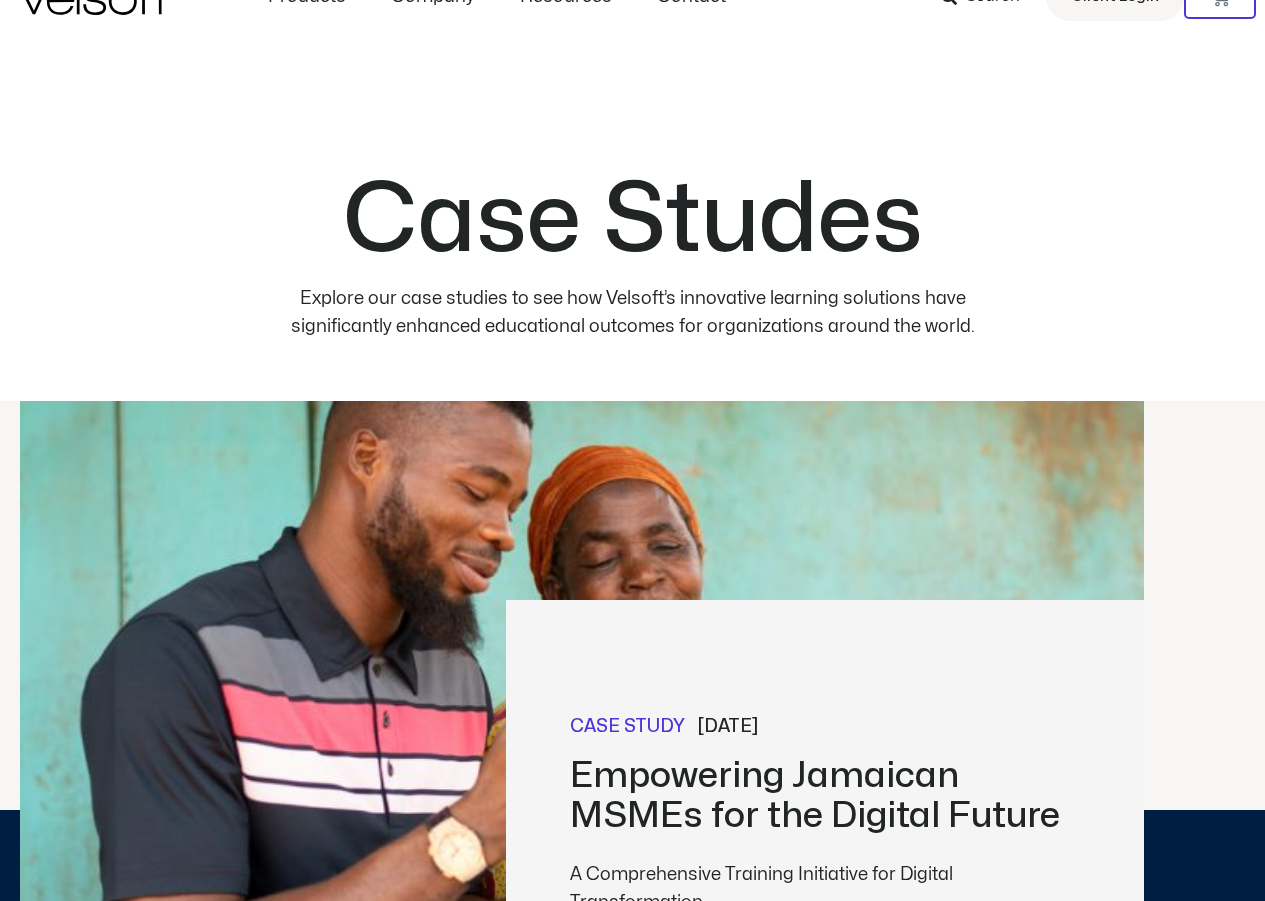 scroll, scrollTop: 300, scrollLeft: 0, axis: vertical 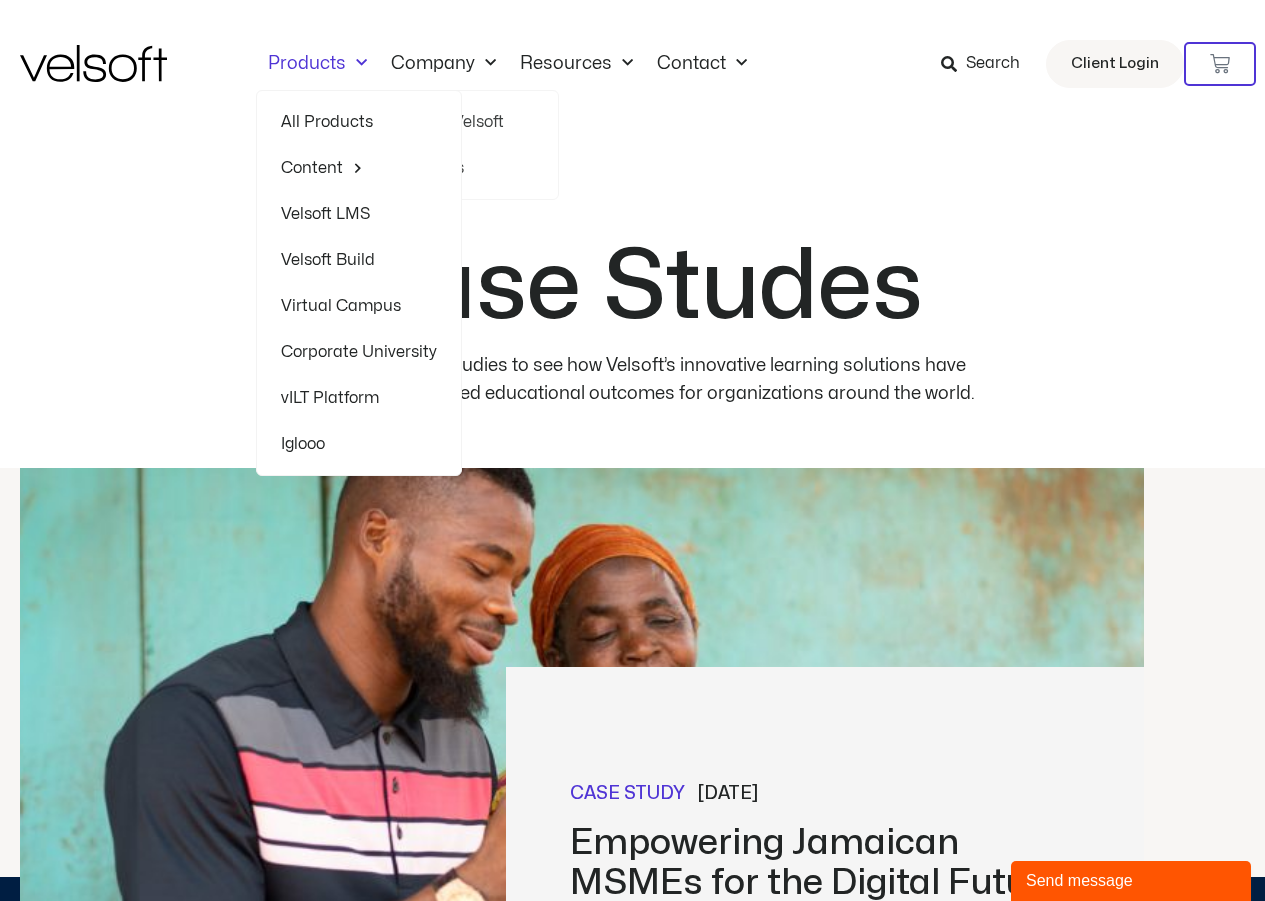 click 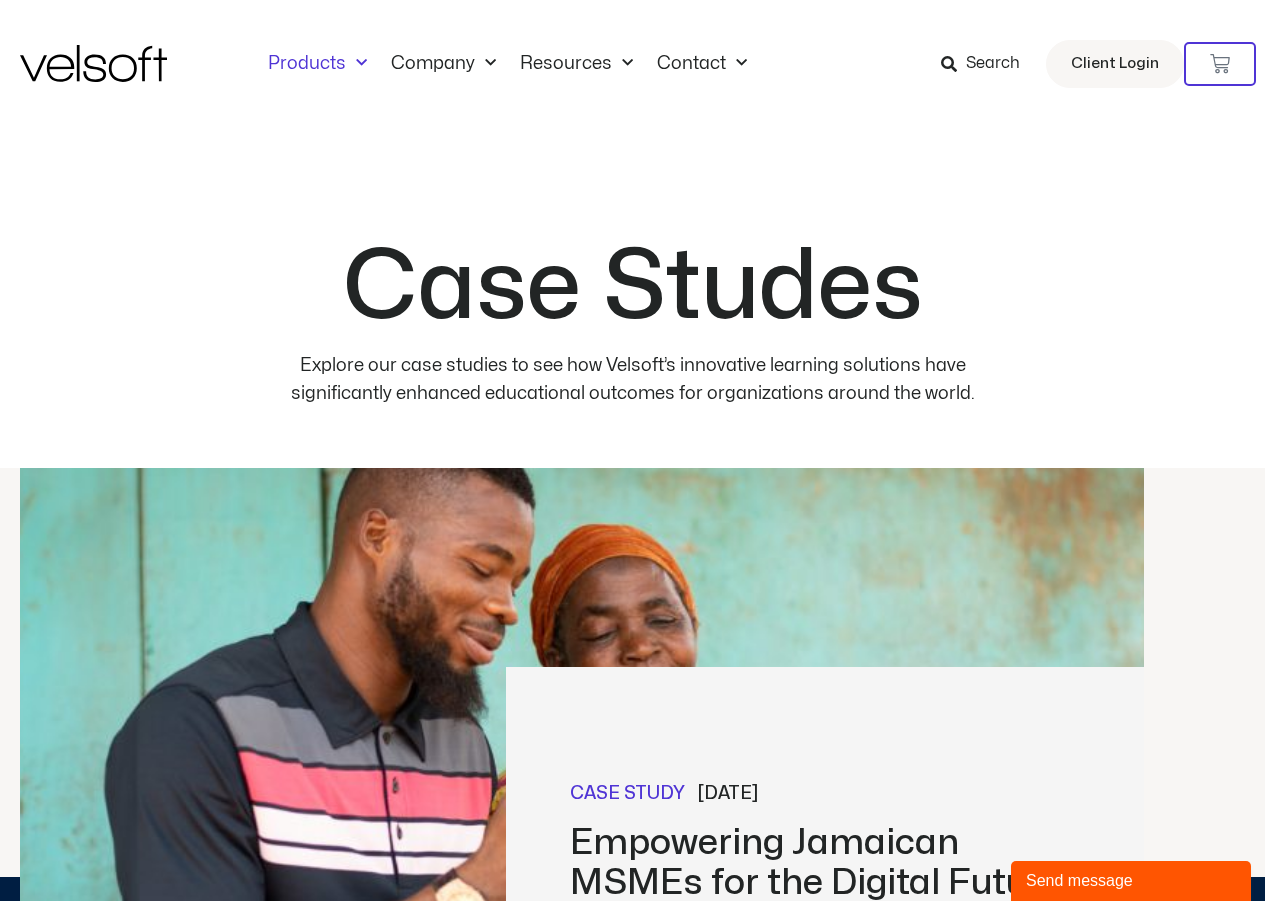 click 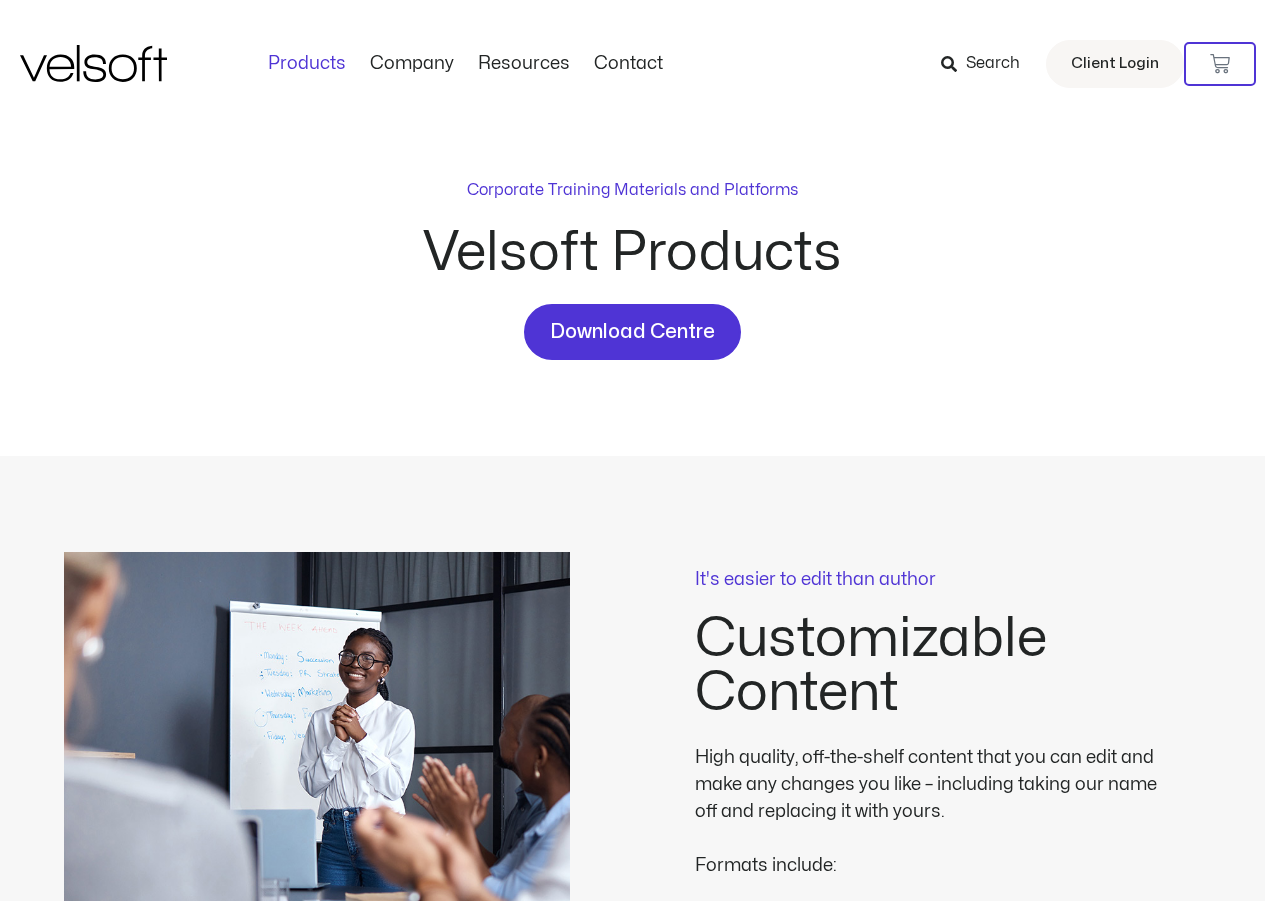 scroll, scrollTop: 0, scrollLeft: 0, axis: both 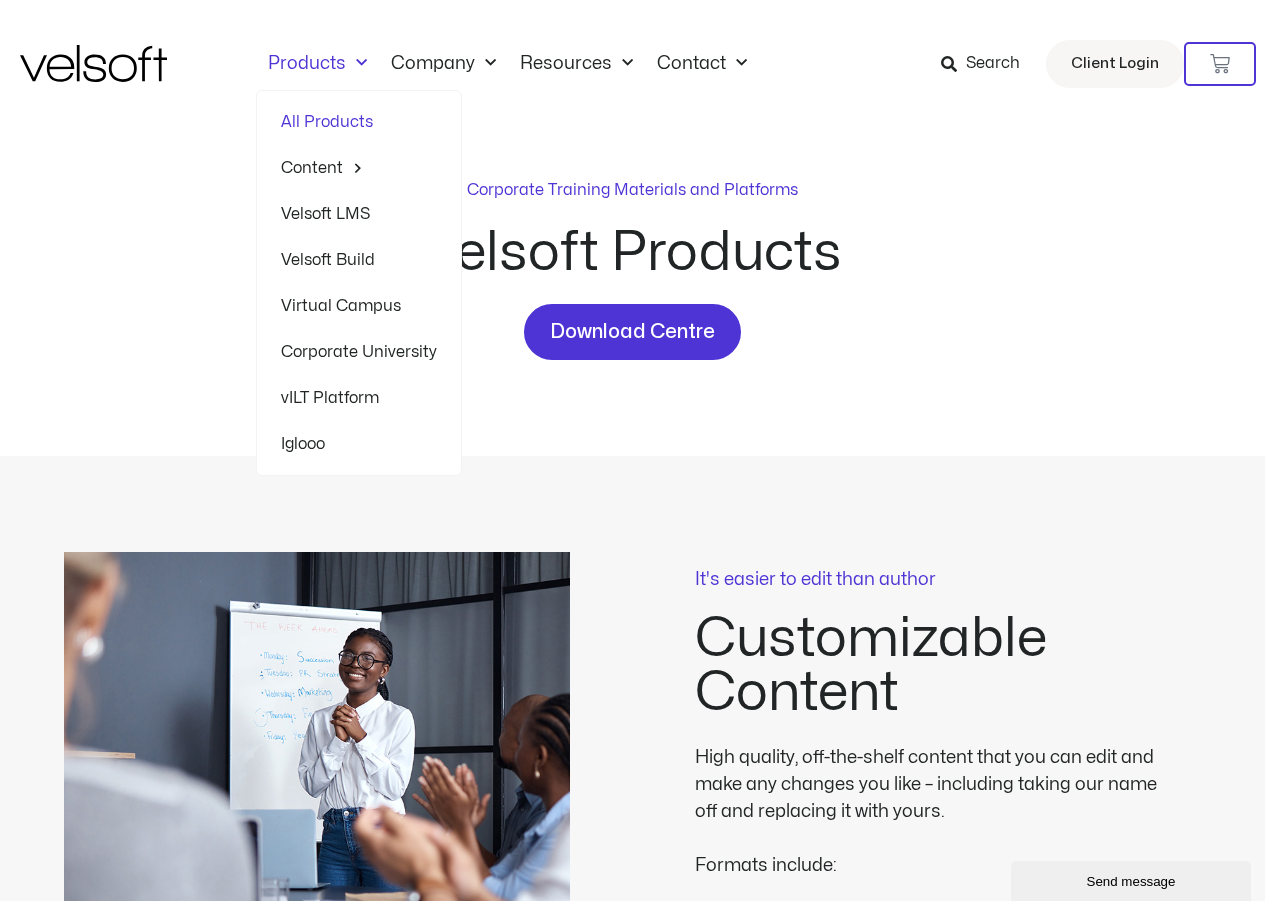 click on "Iglooo" 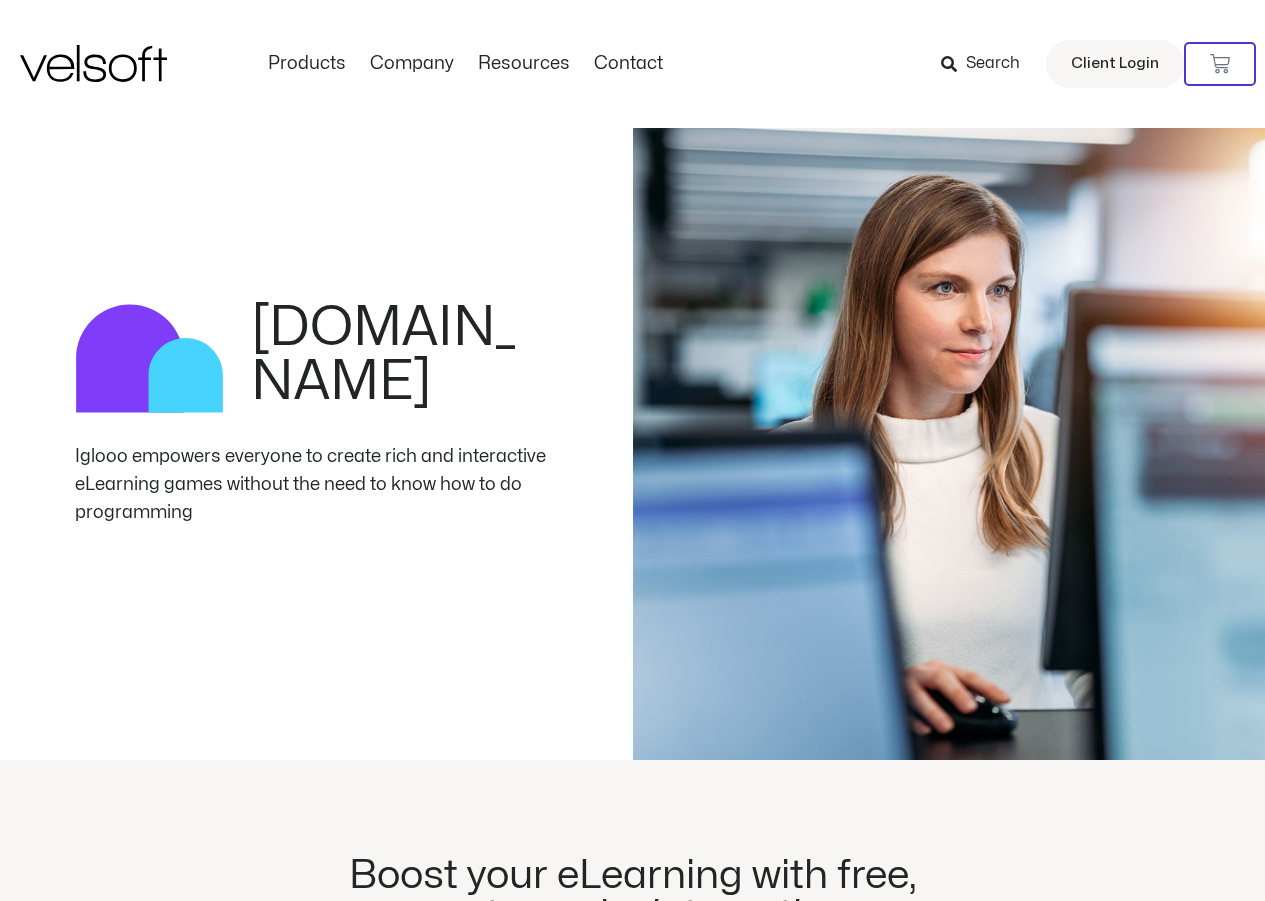 scroll, scrollTop: 0, scrollLeft: 0, axis: both 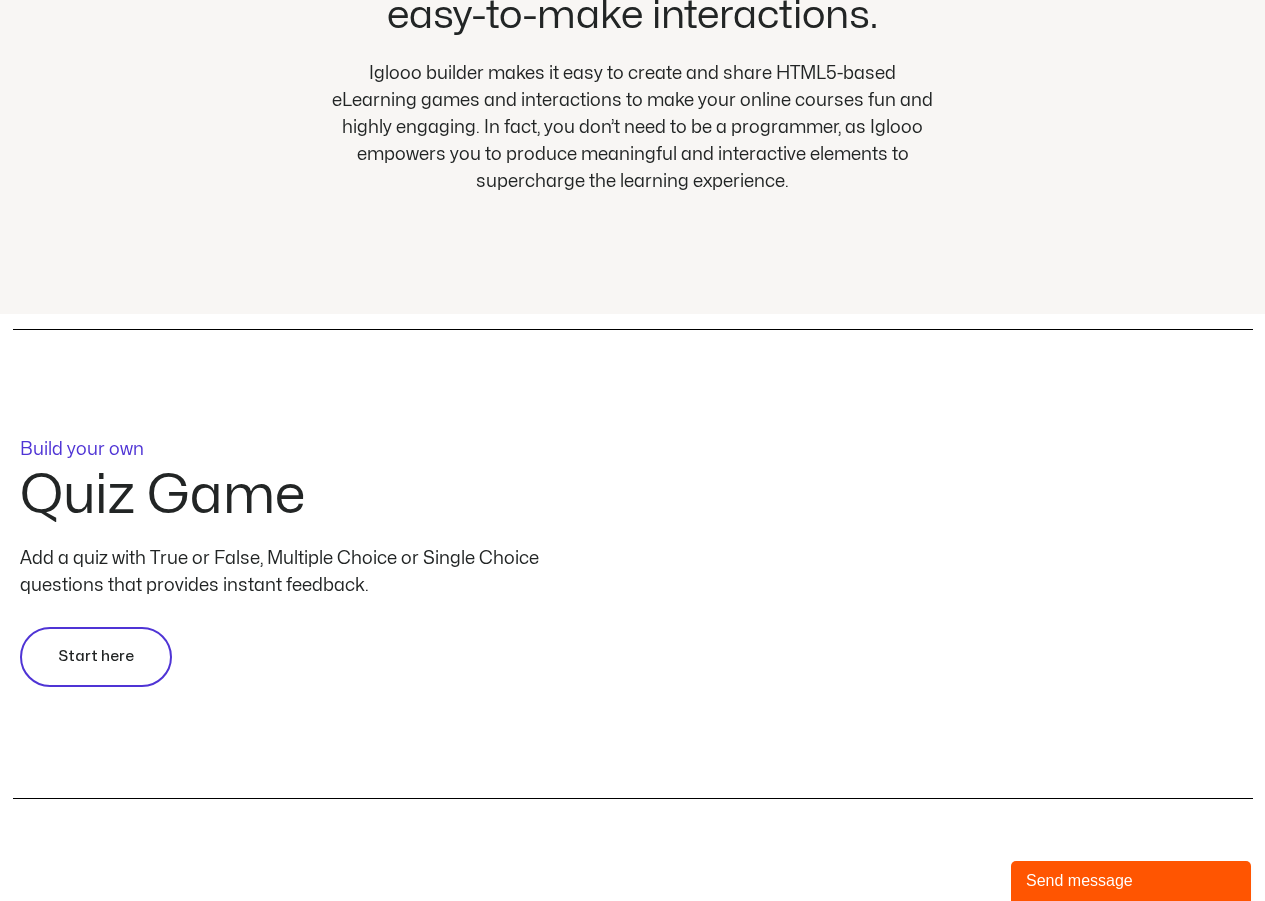 click on "Start here" at bounding box center (96, 657) 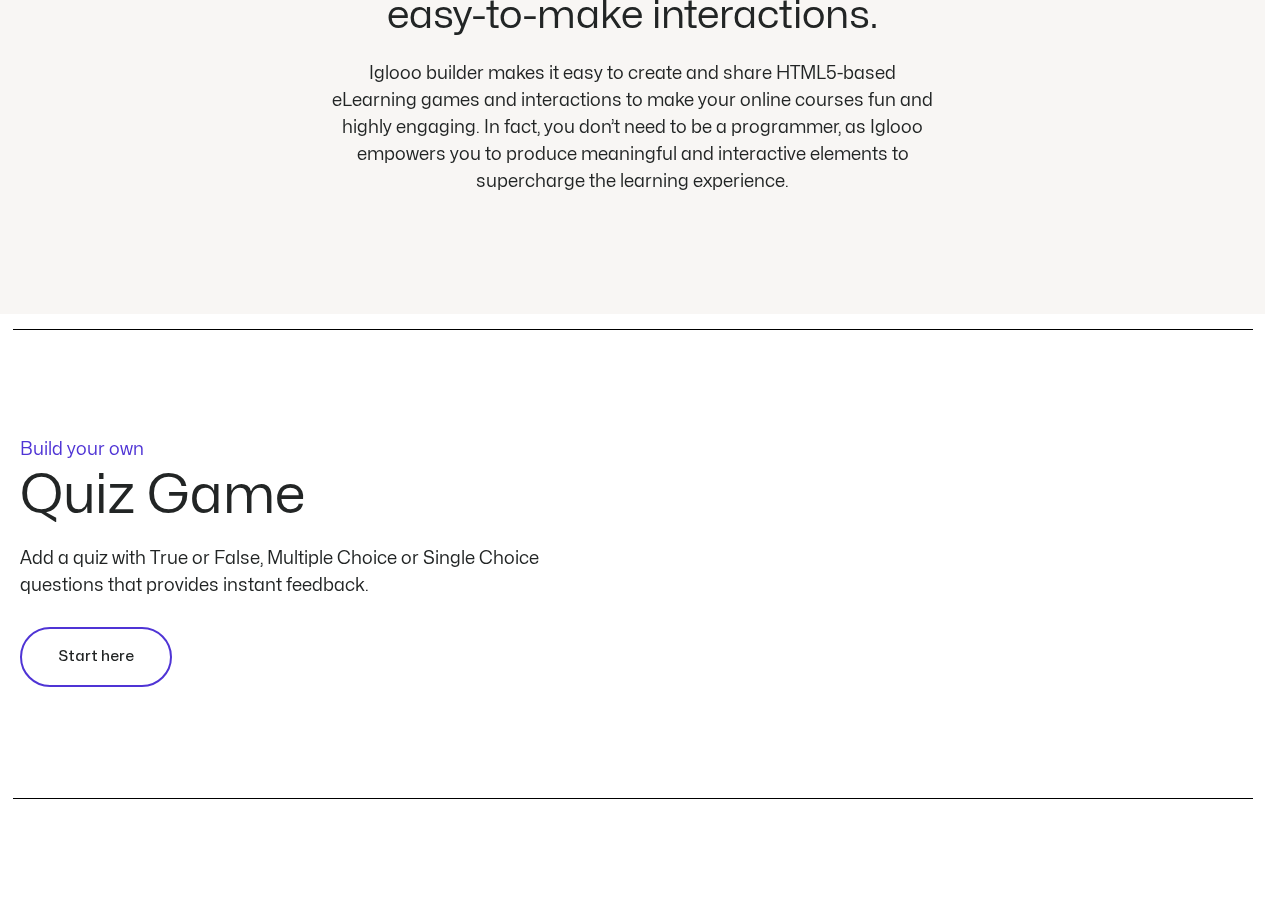 scroll, scrollTop: 900, scrollLeft: 0, axis: vertical 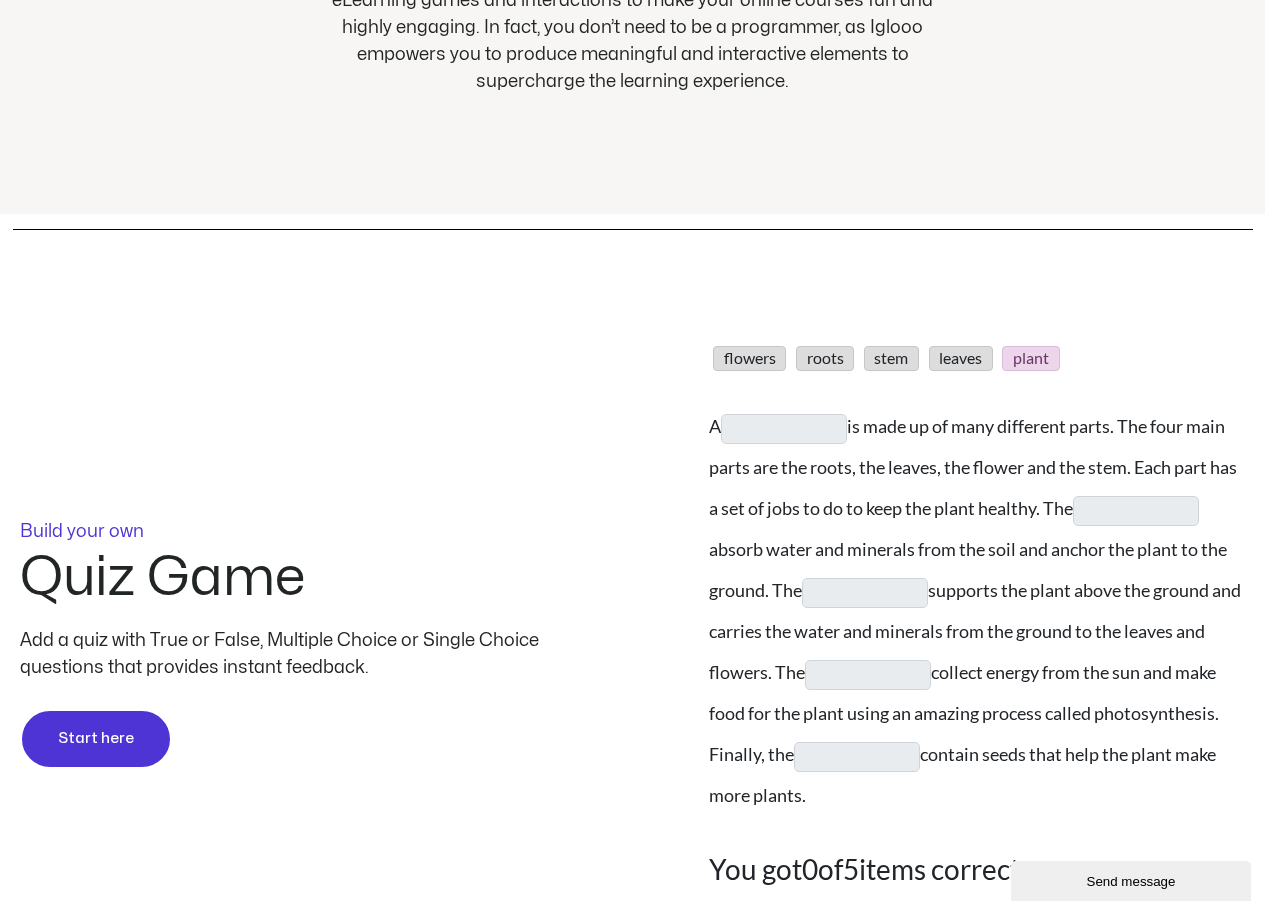 type on "*****" 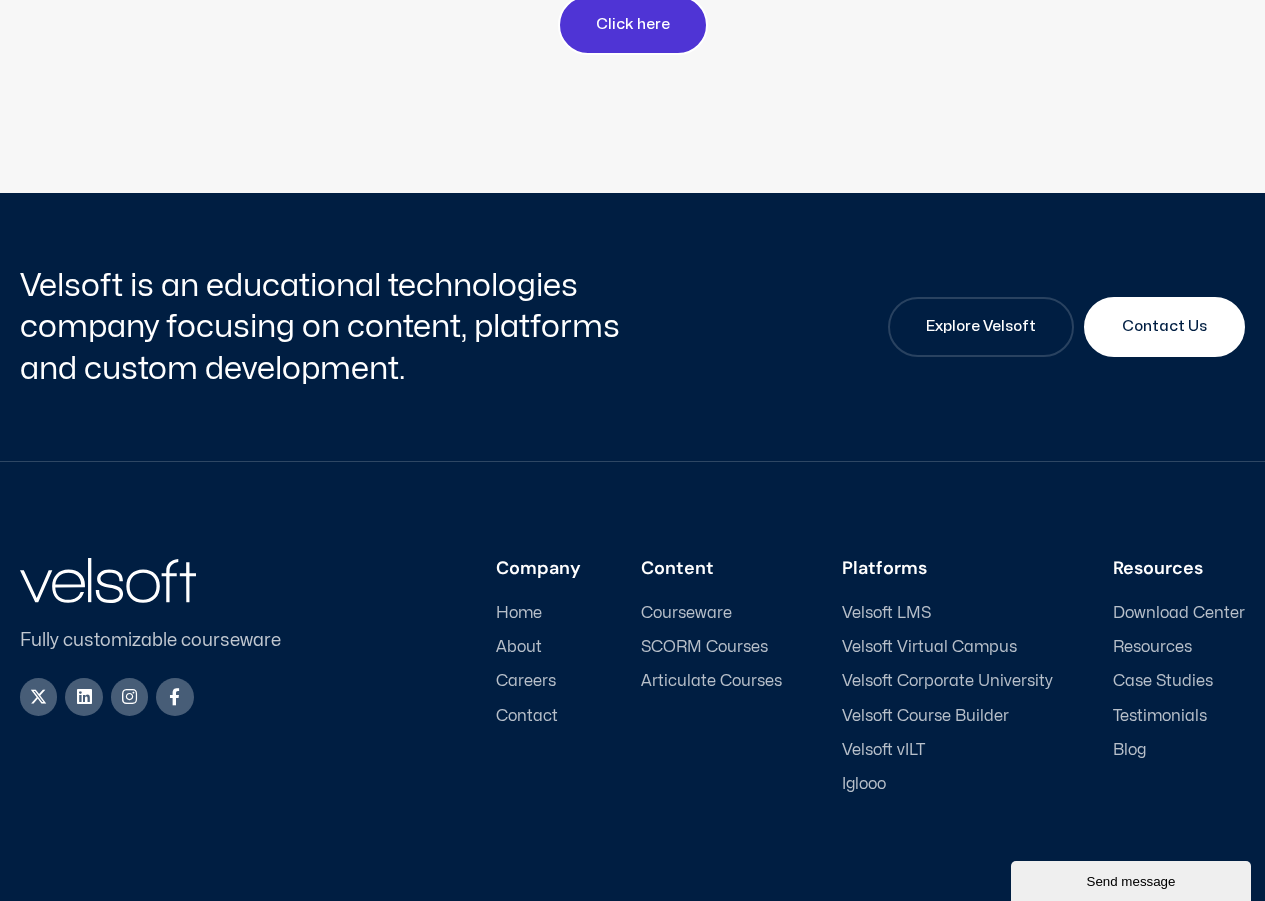 scroll, scrollTop: 4400, scrollLeft: 0, axis: vertical 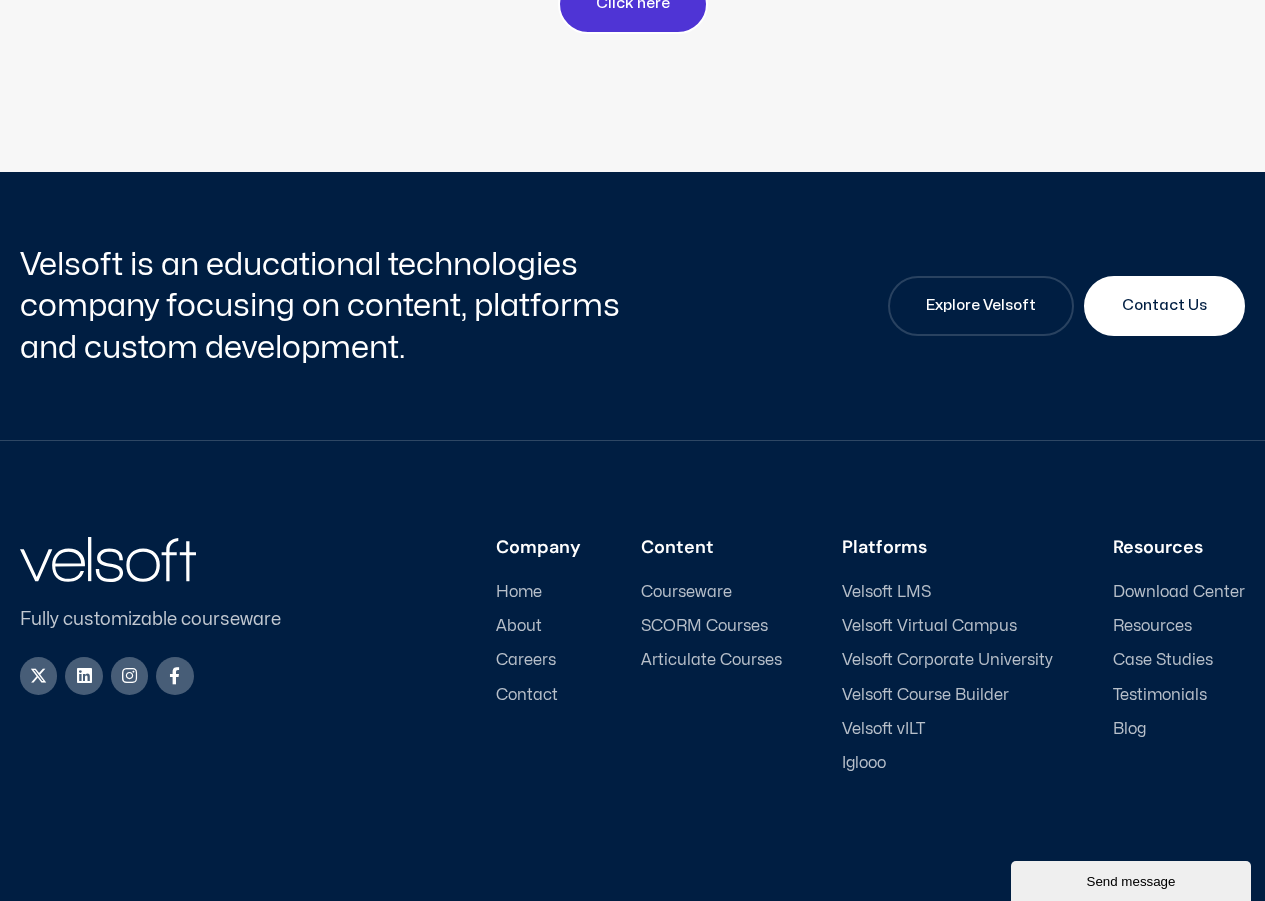 click on "Velsoft vILT" at bounding box center (883, 729) 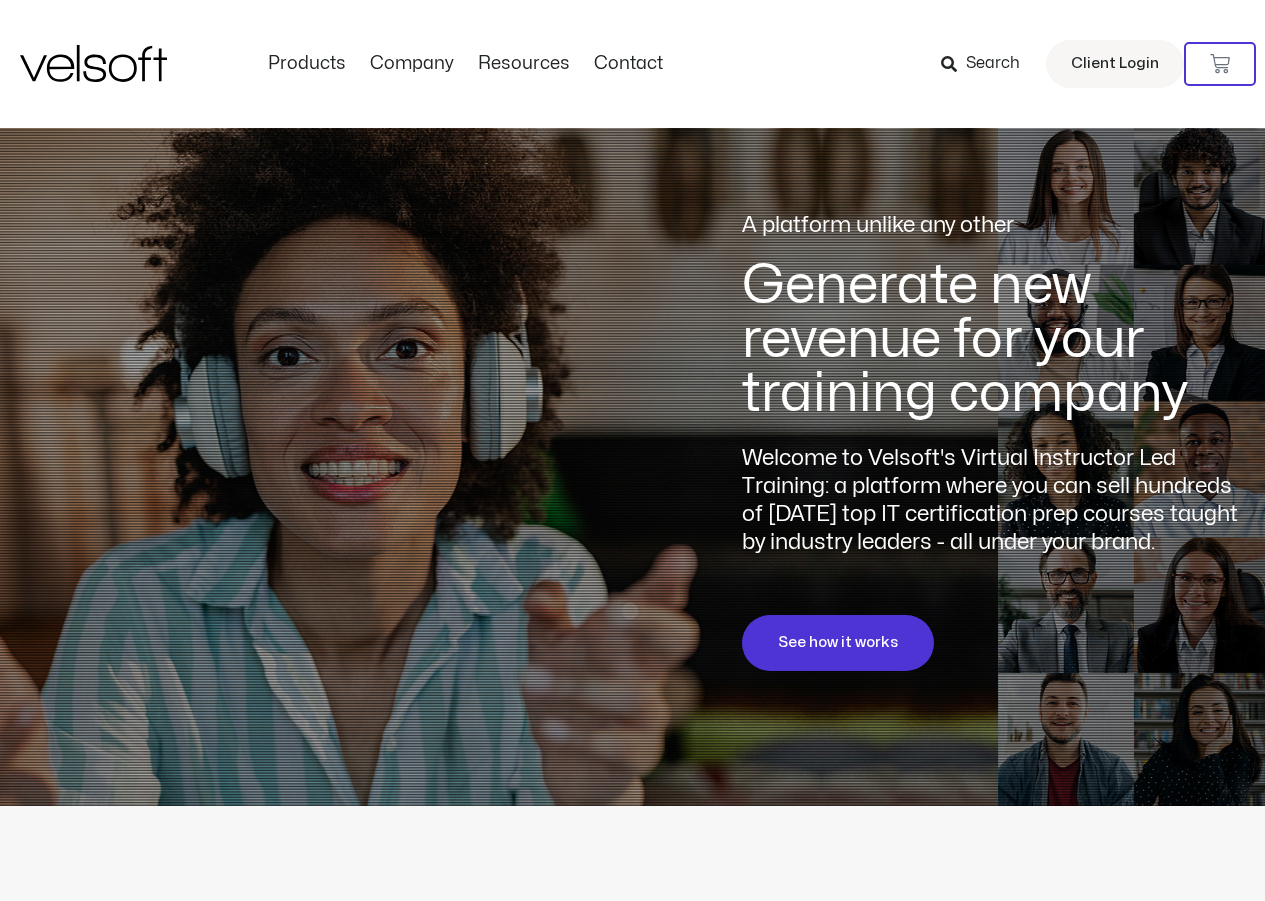 scroll, scrollTop: 0, scrollLeft: 0, axis: both 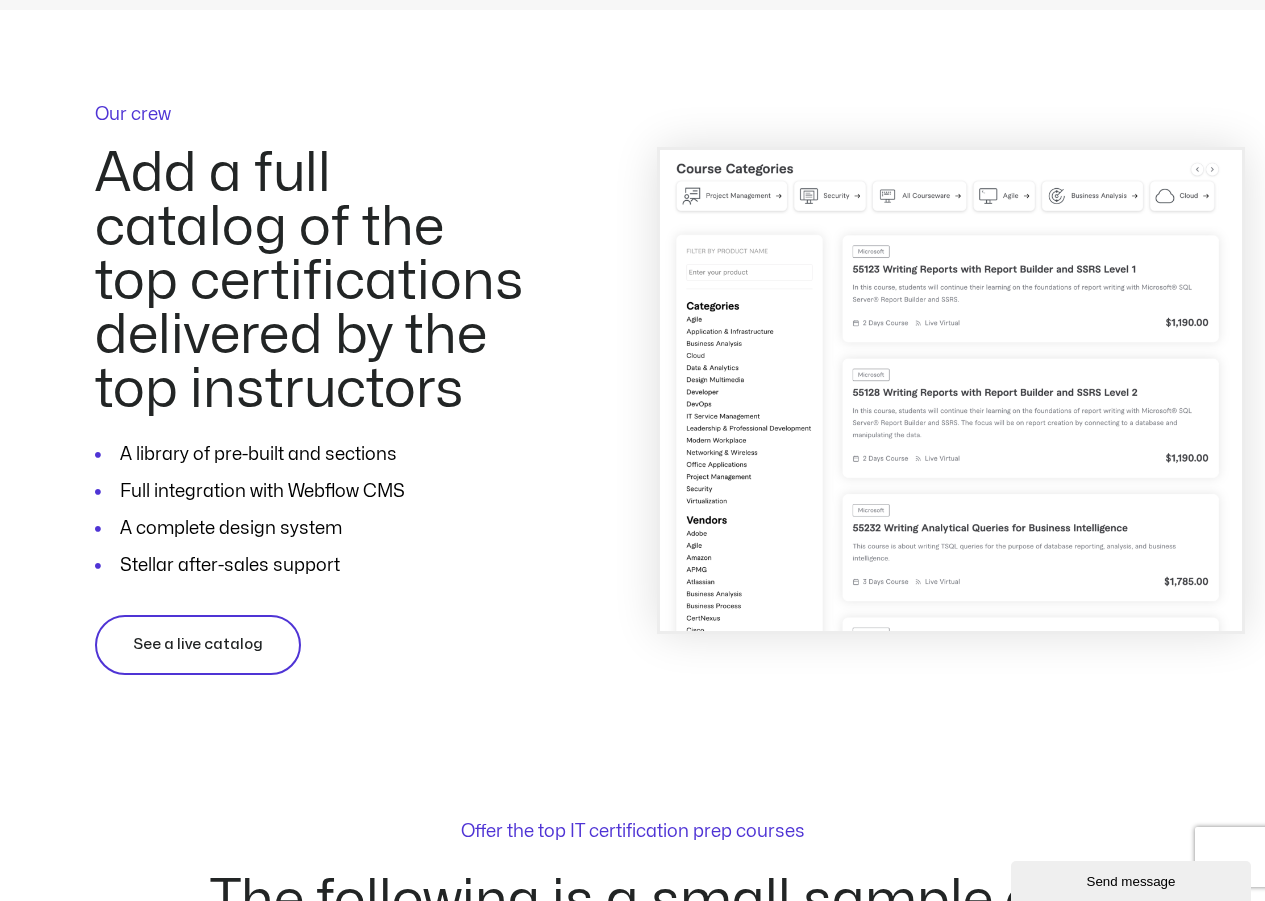 click on "See a live catalog" at bounding box center (198, 645) 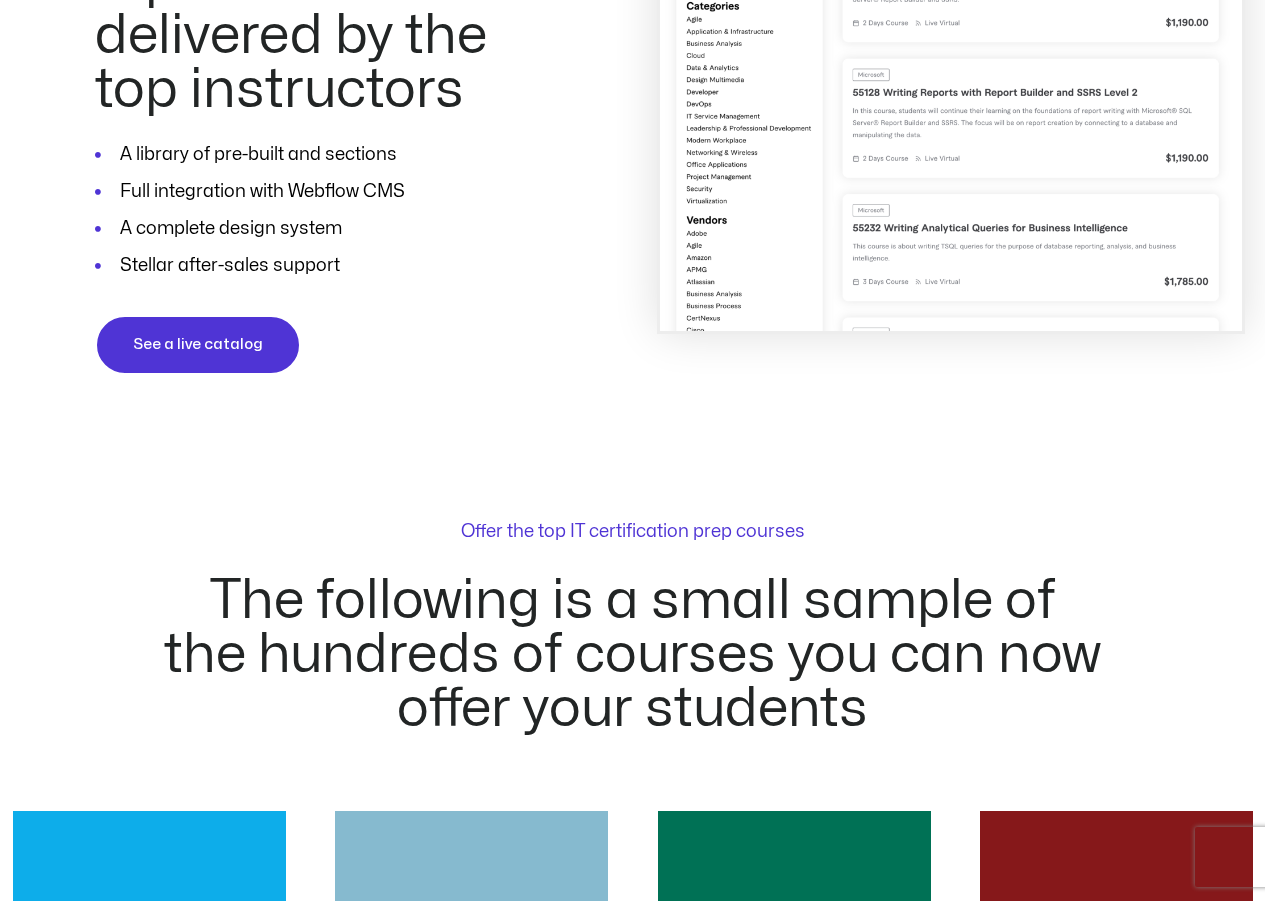 scroll, scrollTop: 1800, scrollLeft: 0, axis: vertical 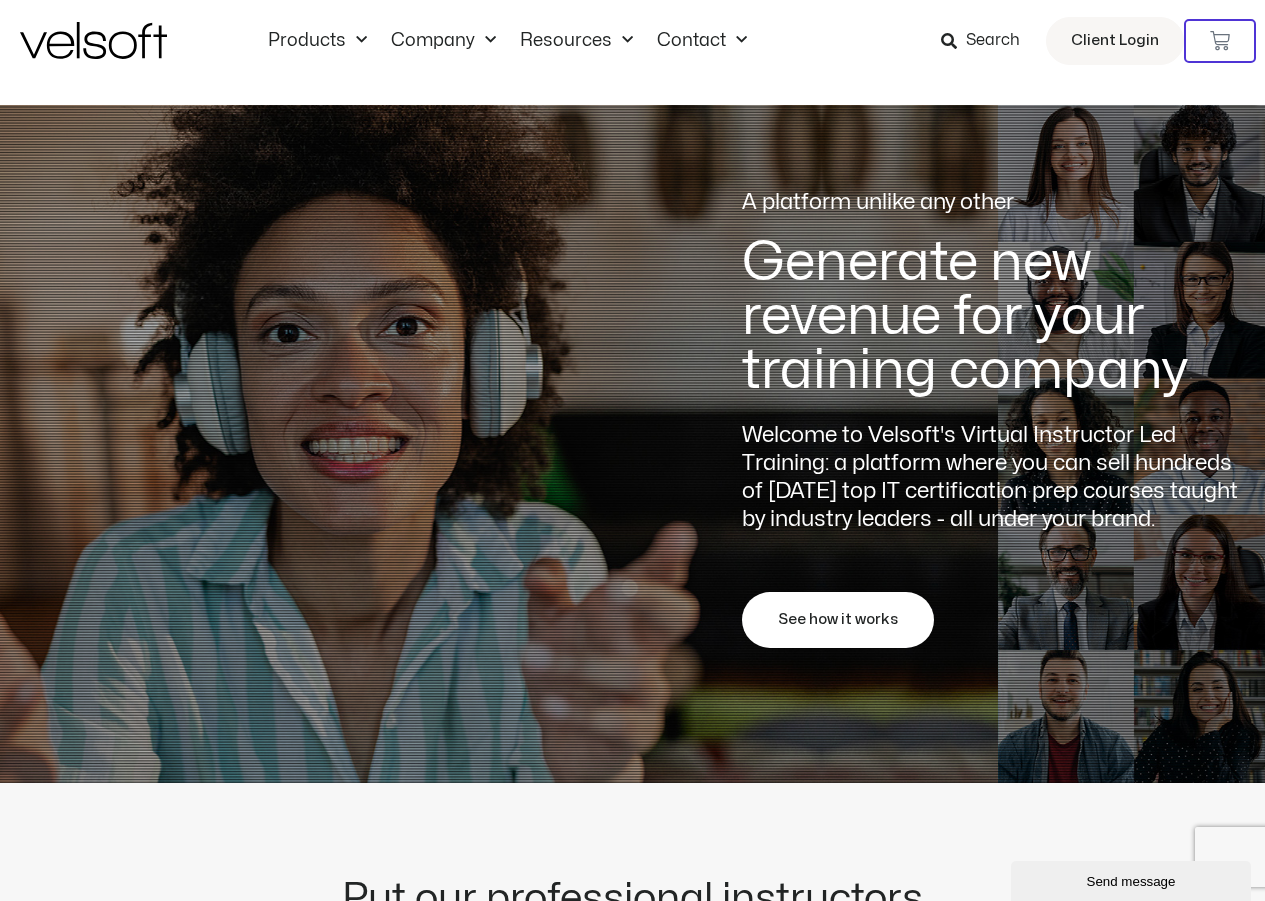 click on "See how it works" at bounding box center (838, 620) 